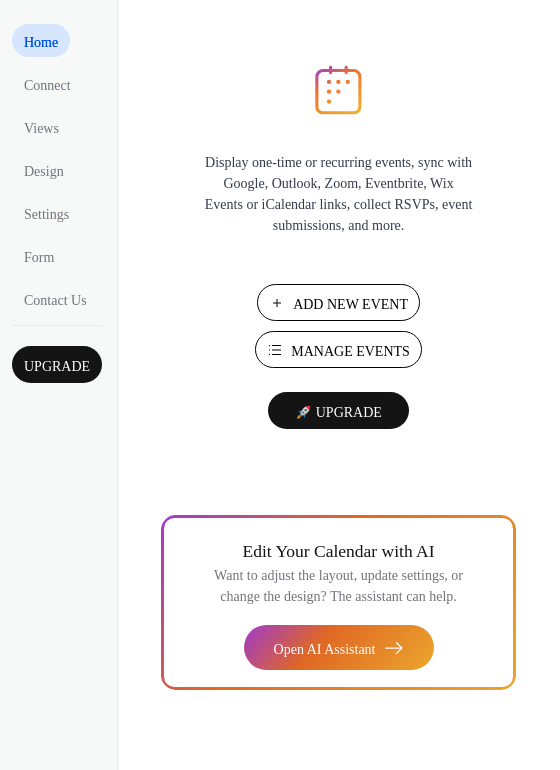 scroll, scrollTop: 0, scrollLeft: 0, axis: both 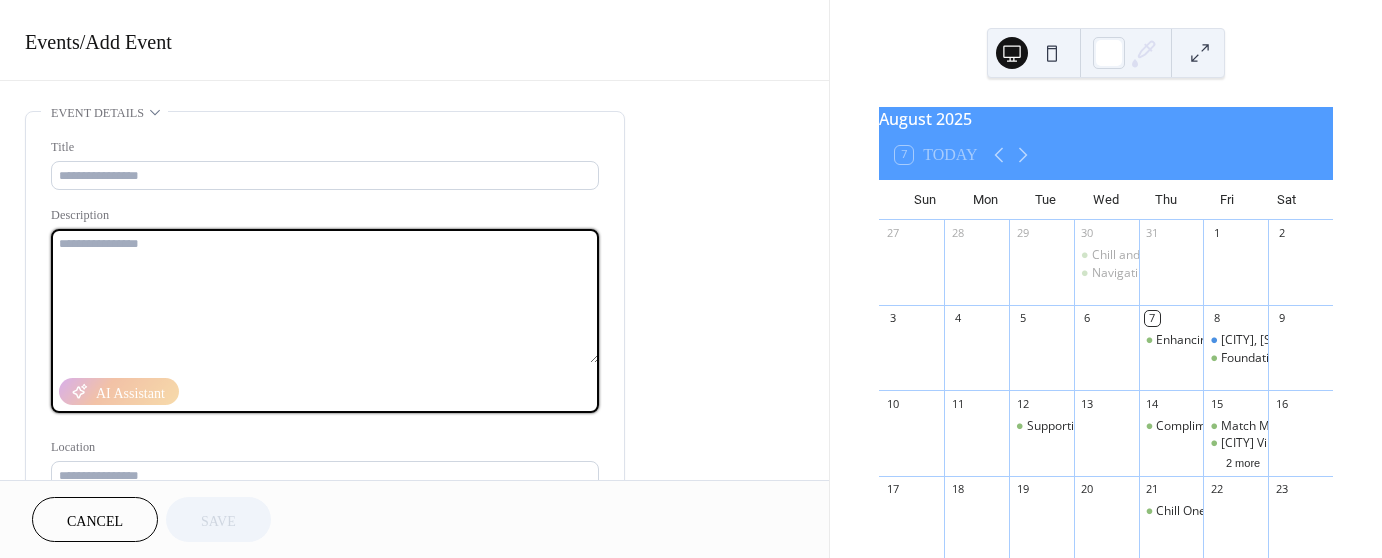 click at bounding box center (325, 296) 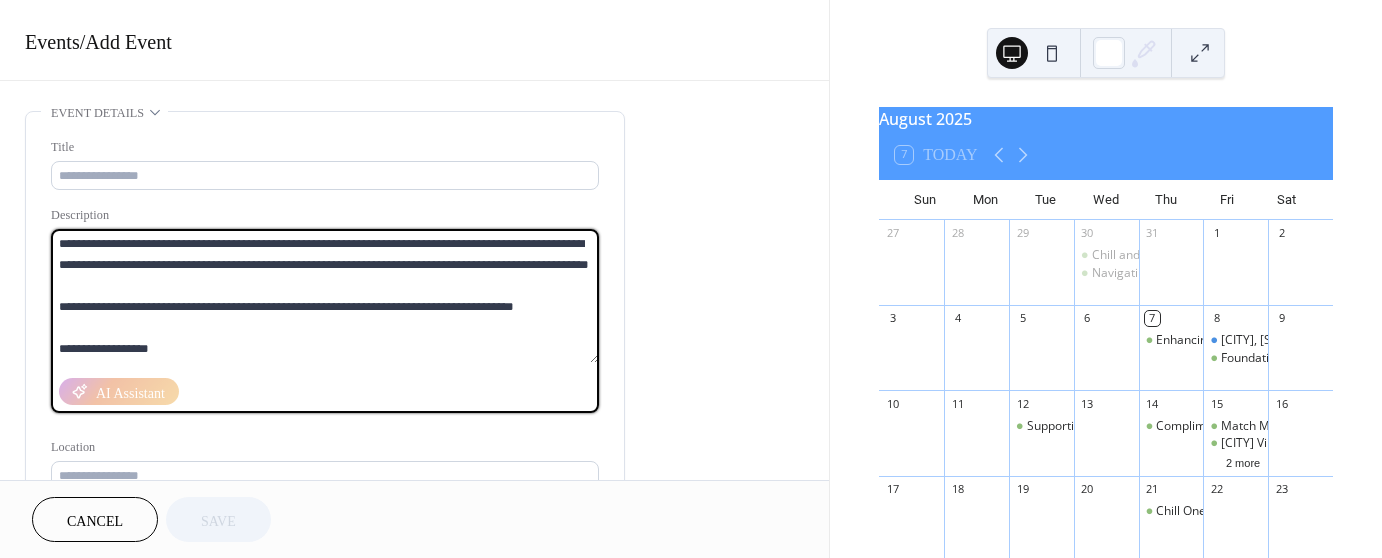 scroll, scrollTop: 271, scrollLeft: 0, axis: vertical 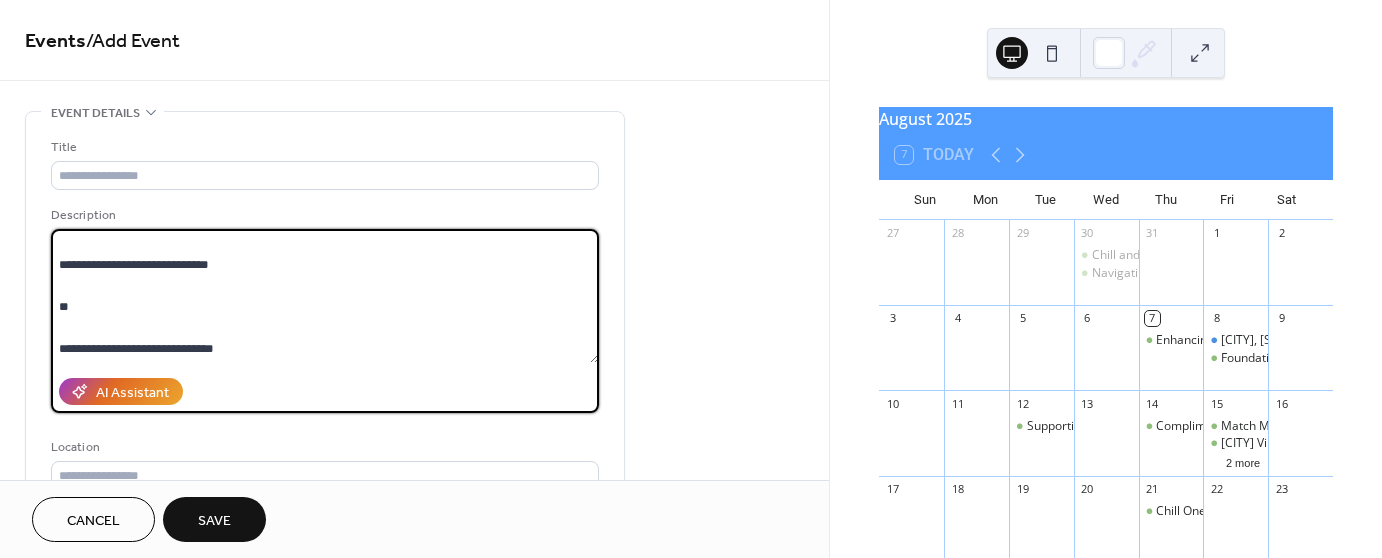 click on "**********" at bounding box center (325, 296) 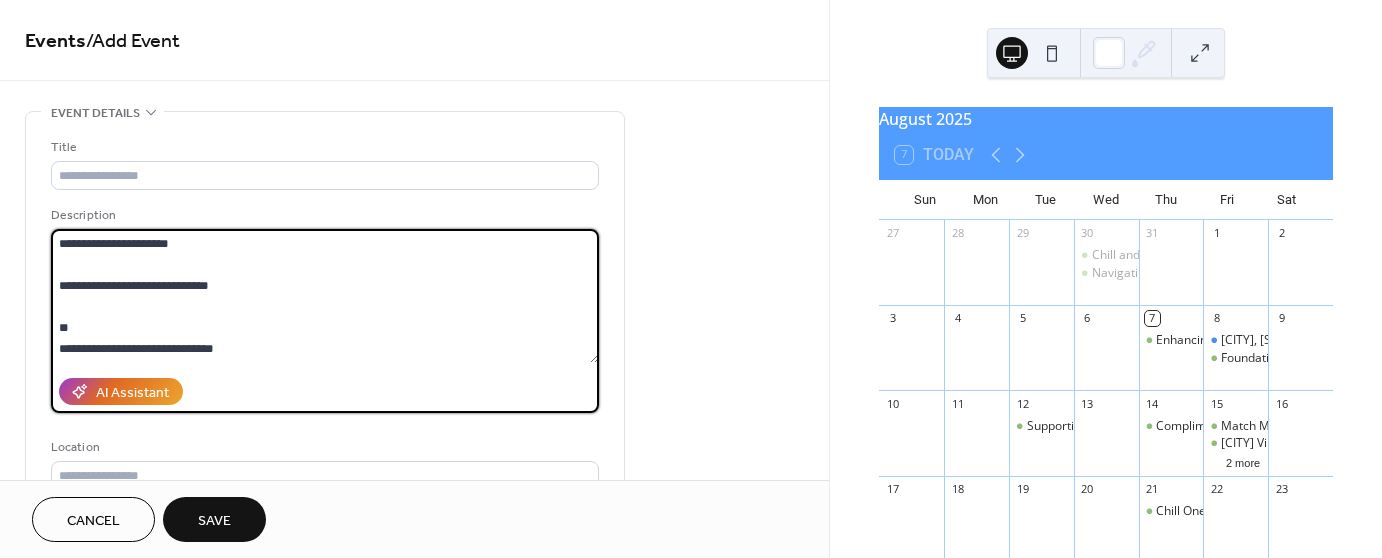 scroll, scrollTop: 252, scrollLeft: 0, axis: vertical 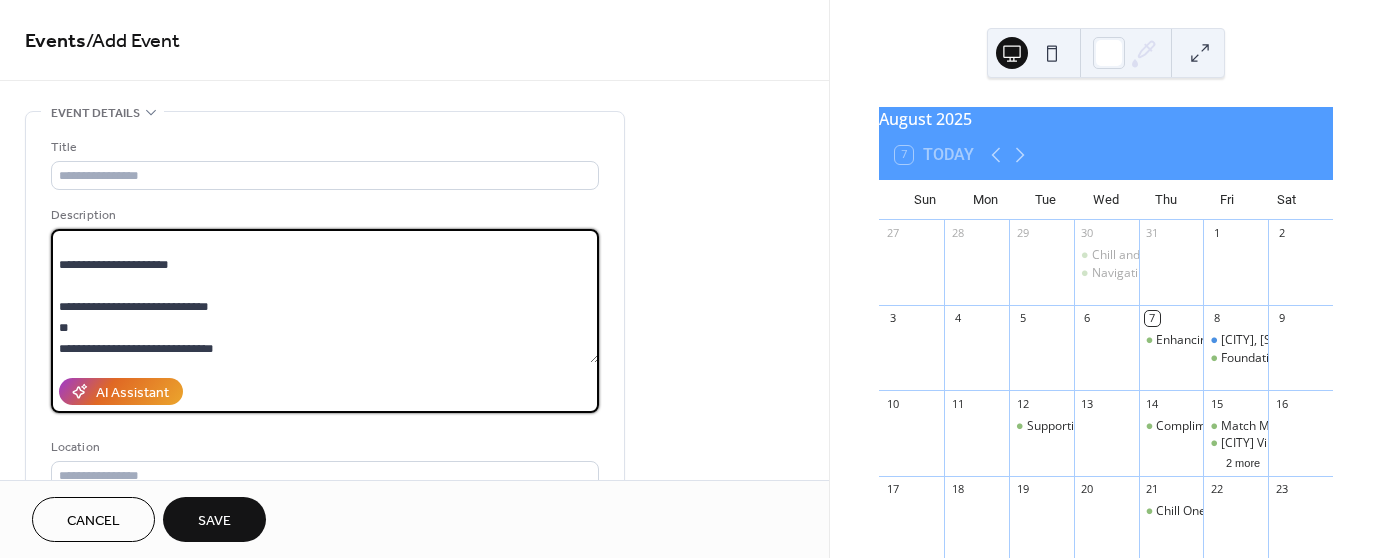 click on "**********" at bounding box center [325, 296] 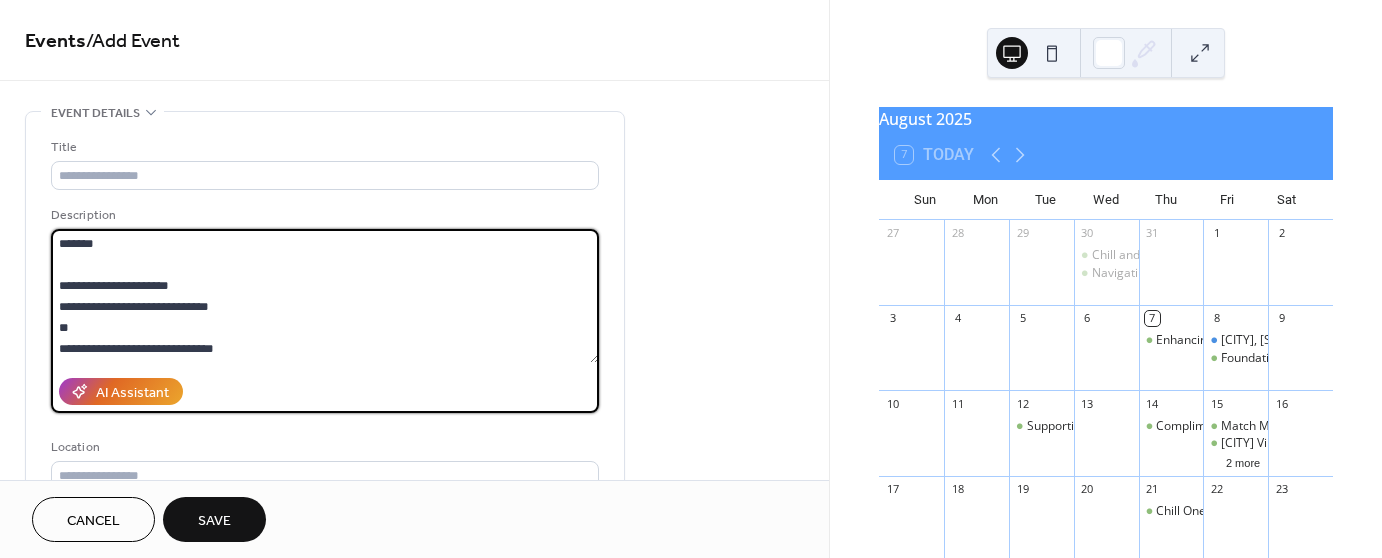 scroll, scrollTop: 209, scrollLeft: 0, axis: vertical 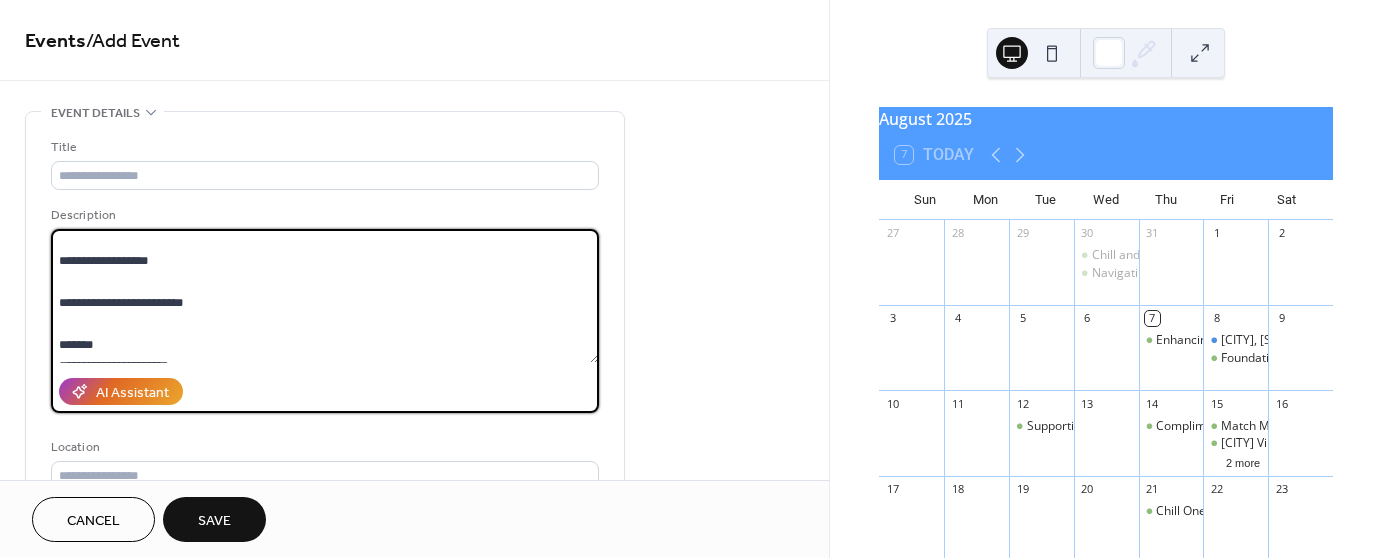 click on "**********" at bounding box center (325, 296) 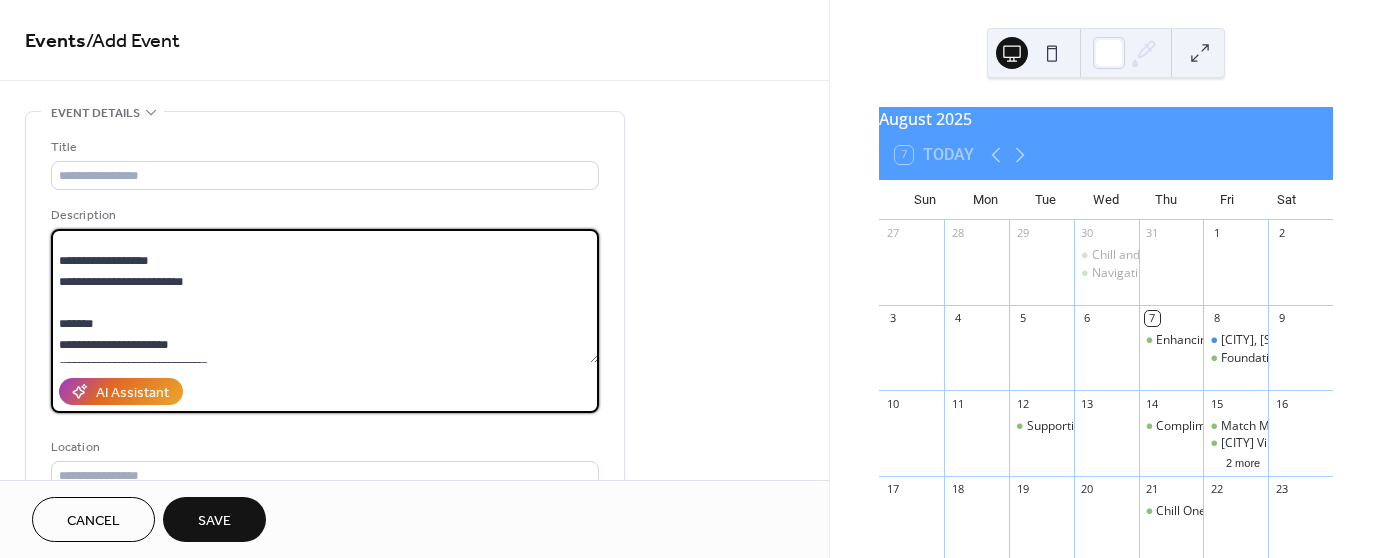 click on "**********" at bounding box center (325, 296) 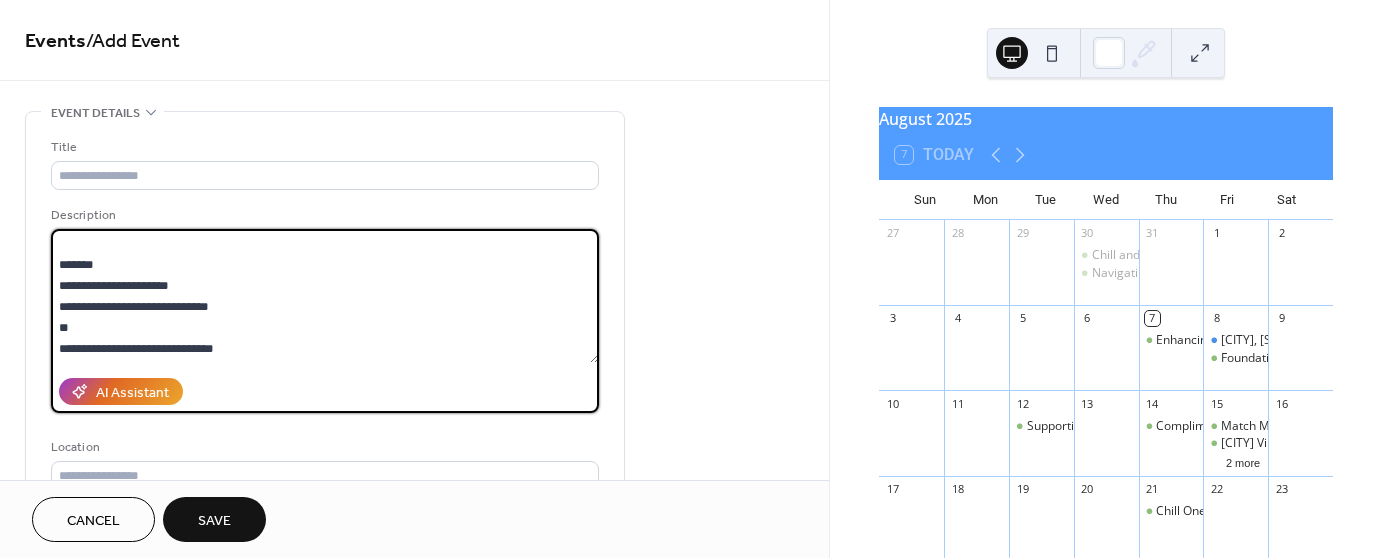 scroll, scrollTop: 146, scrollLeft: 0, axis: vertical 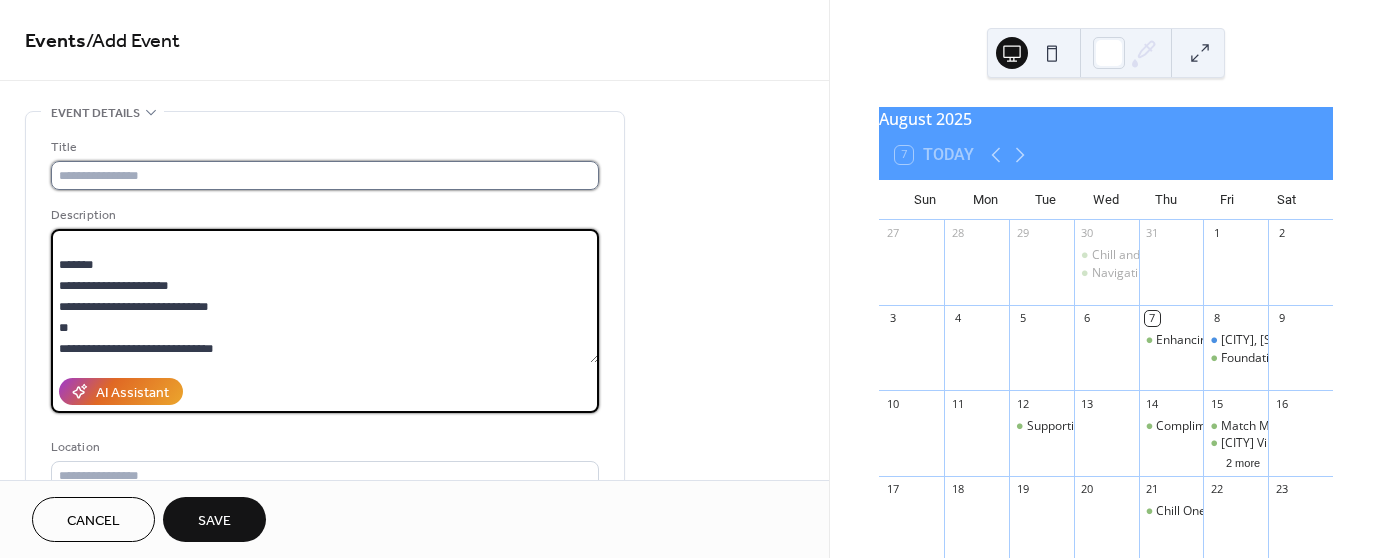 click at bounding box center [325, 175] 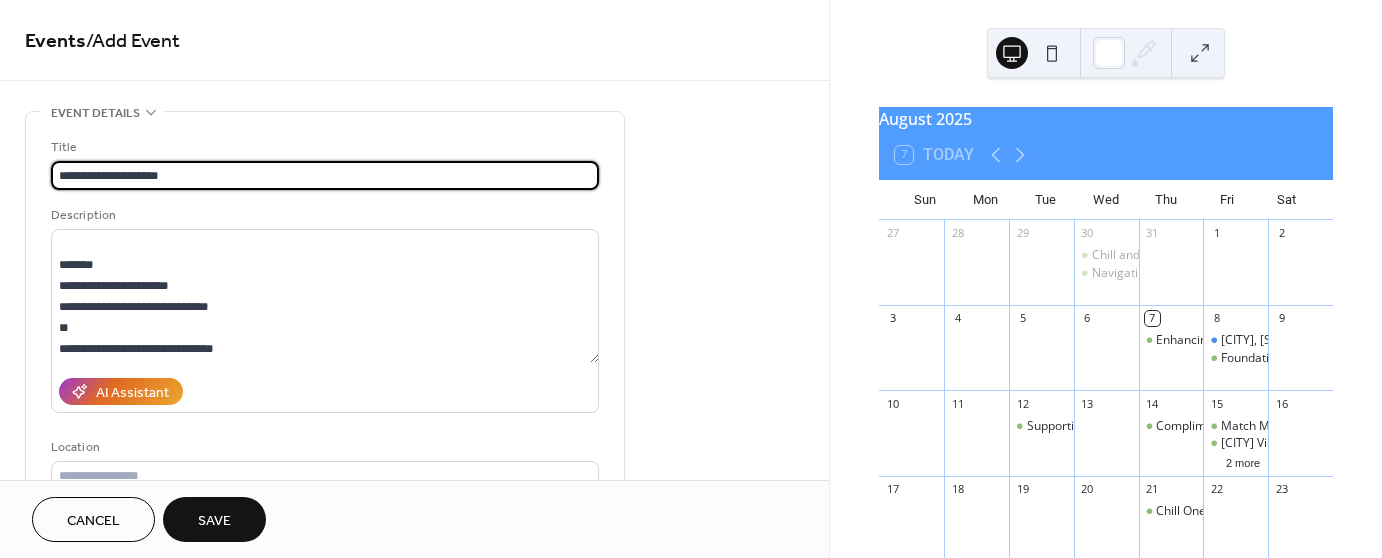 type on "**********" 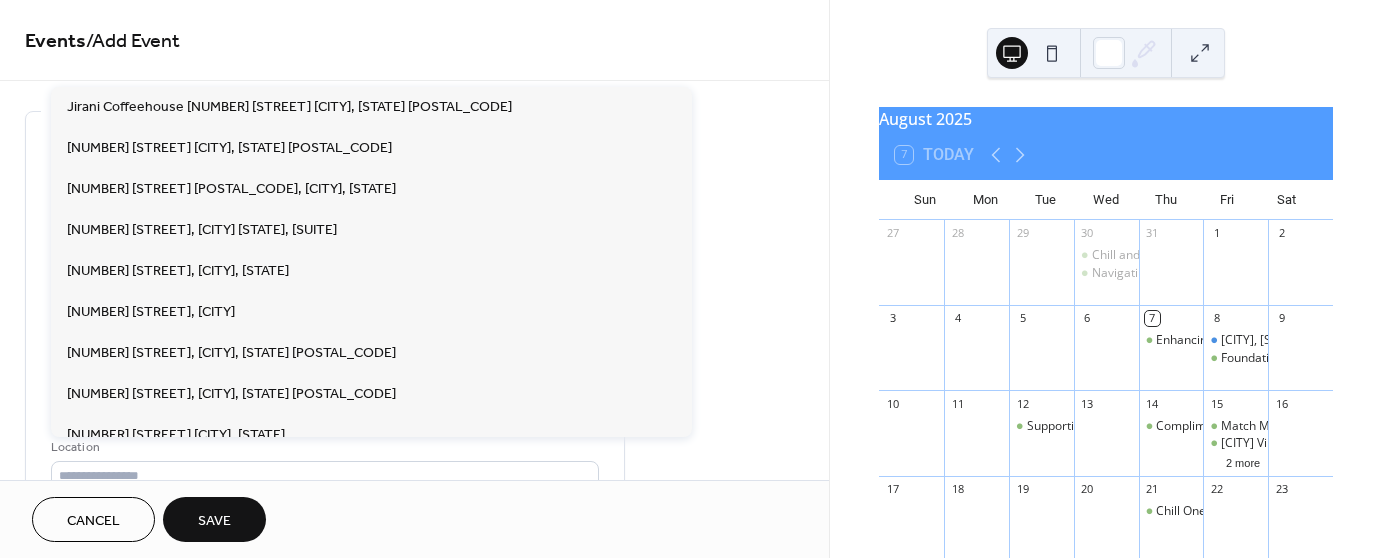 click on "Location" at bounding box center (323, 447) 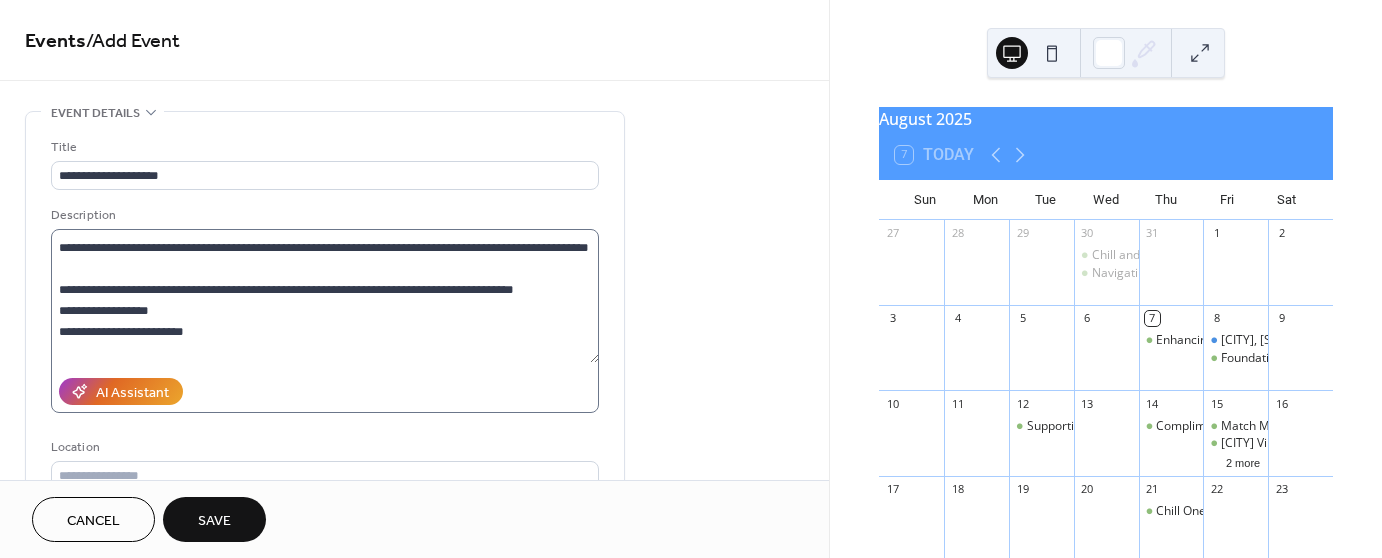 scroll, scrollTop: 0, scrollLeft: 0, axis: both 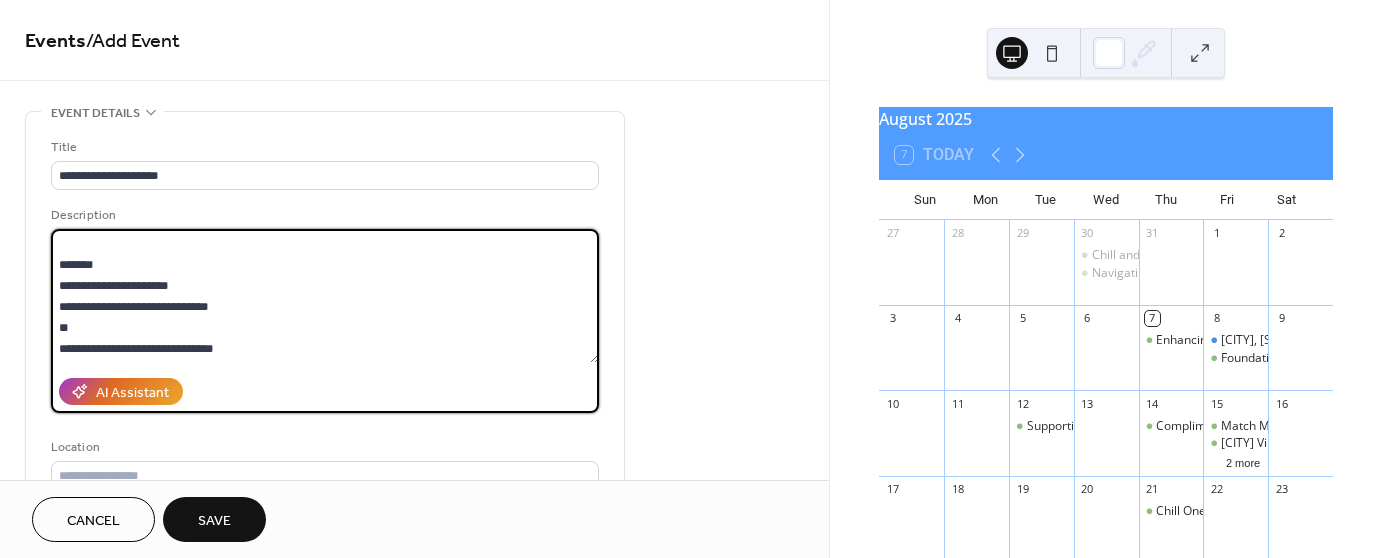 drag, startPoint x: 186, startPoint y: 343, endPoint x: 202, endPoint y: 272, distance: 72.780495 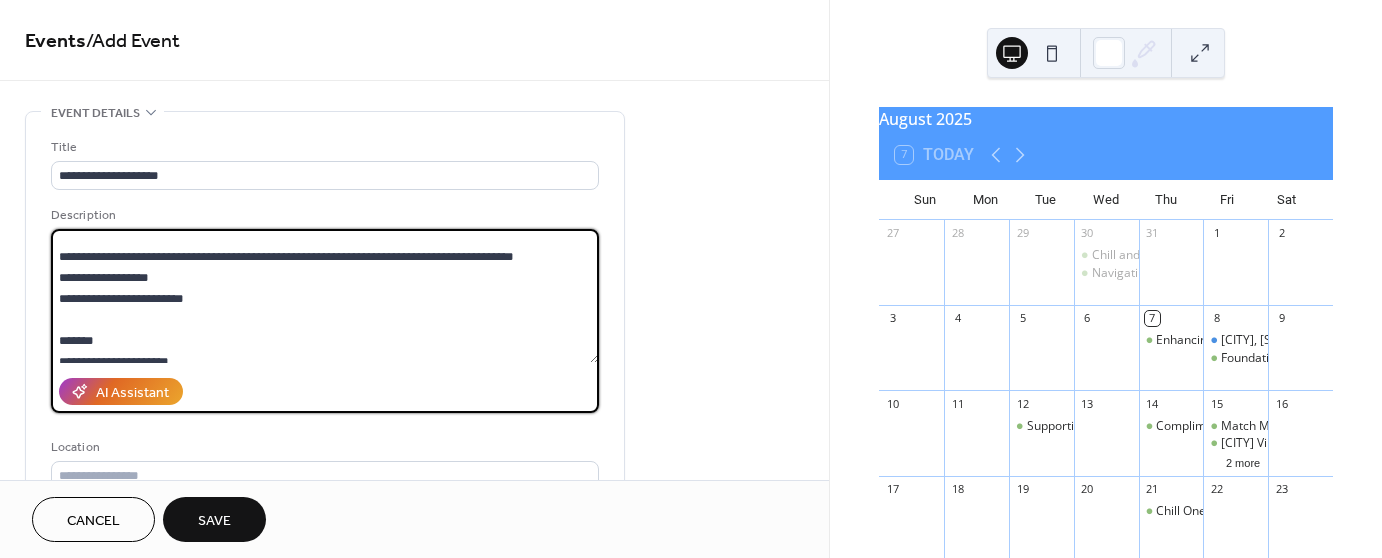 scroll, scrollTop: 46, scrollLeft: 0, axis: vertical 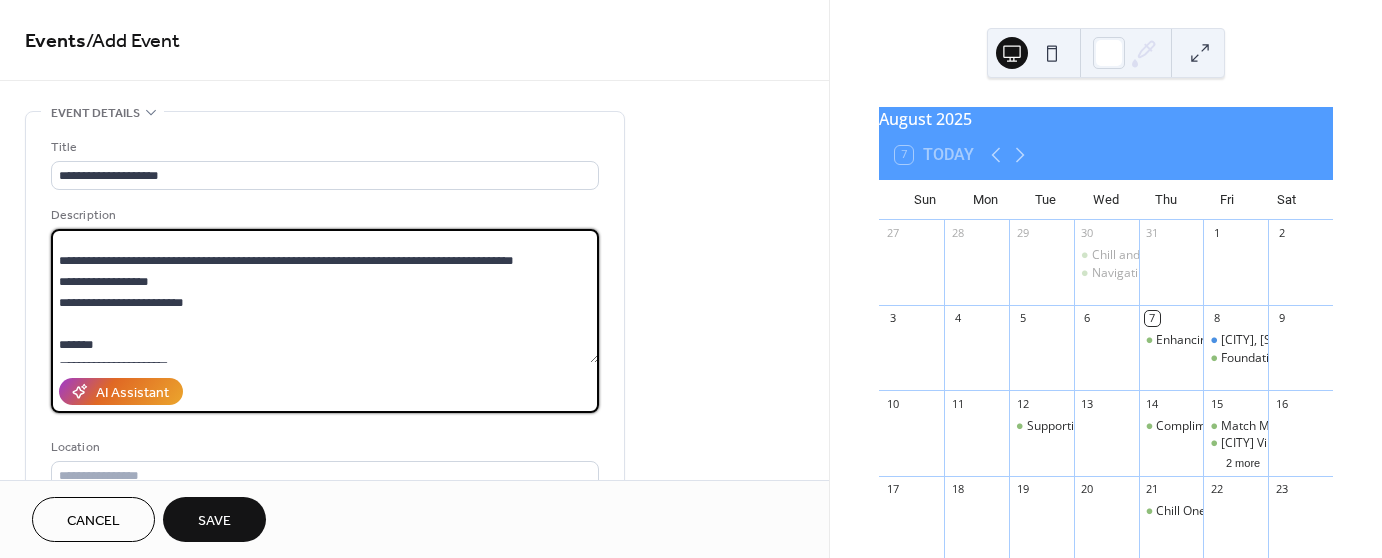 click on "**********" at bounding box center [325, 296] 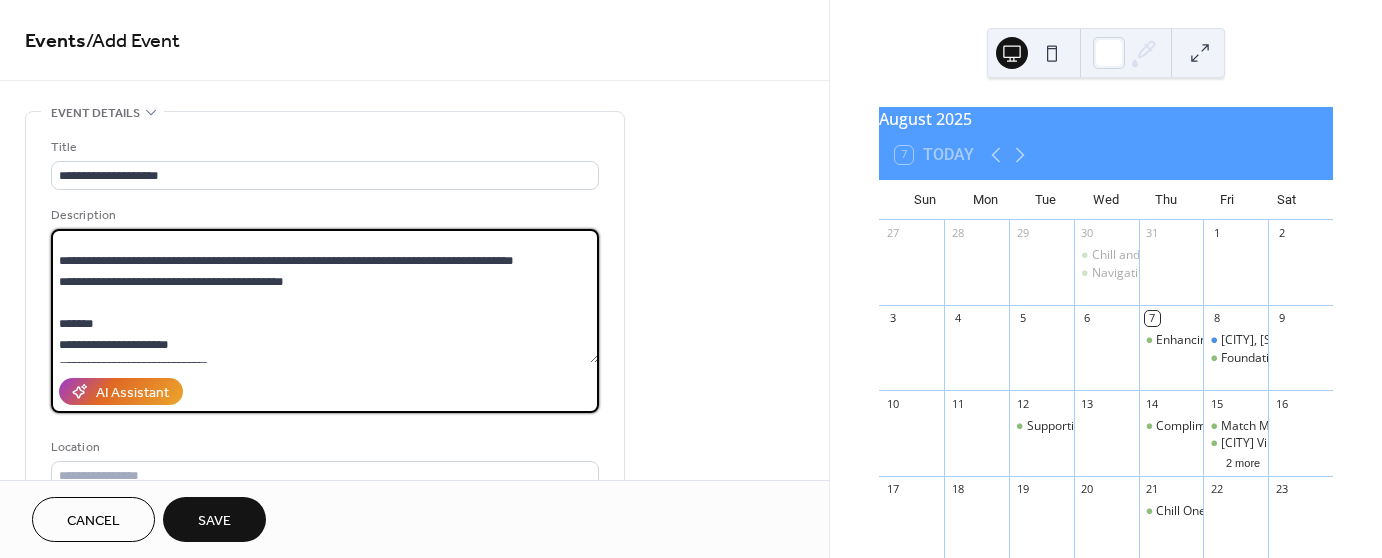 drag, startPoint x: 324, startPoint y: 299, endPoint x: 59, endPoint y: 303, distance: 265.03018 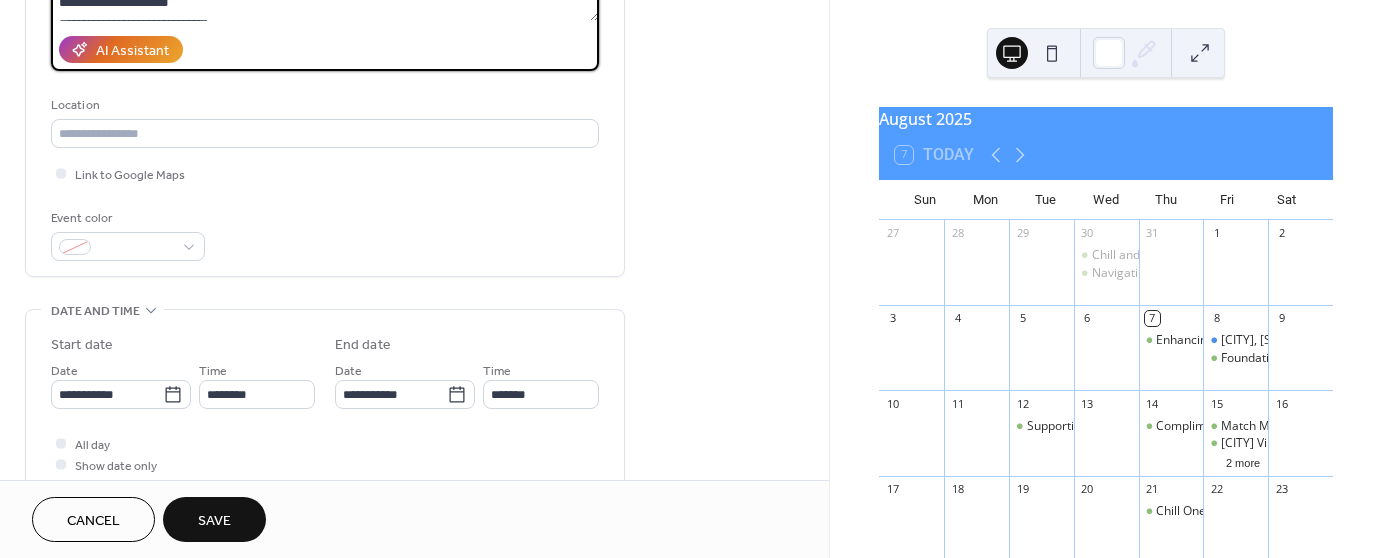 scroll, scrollTop: 400, scrollLeft: 0, axis: vertical 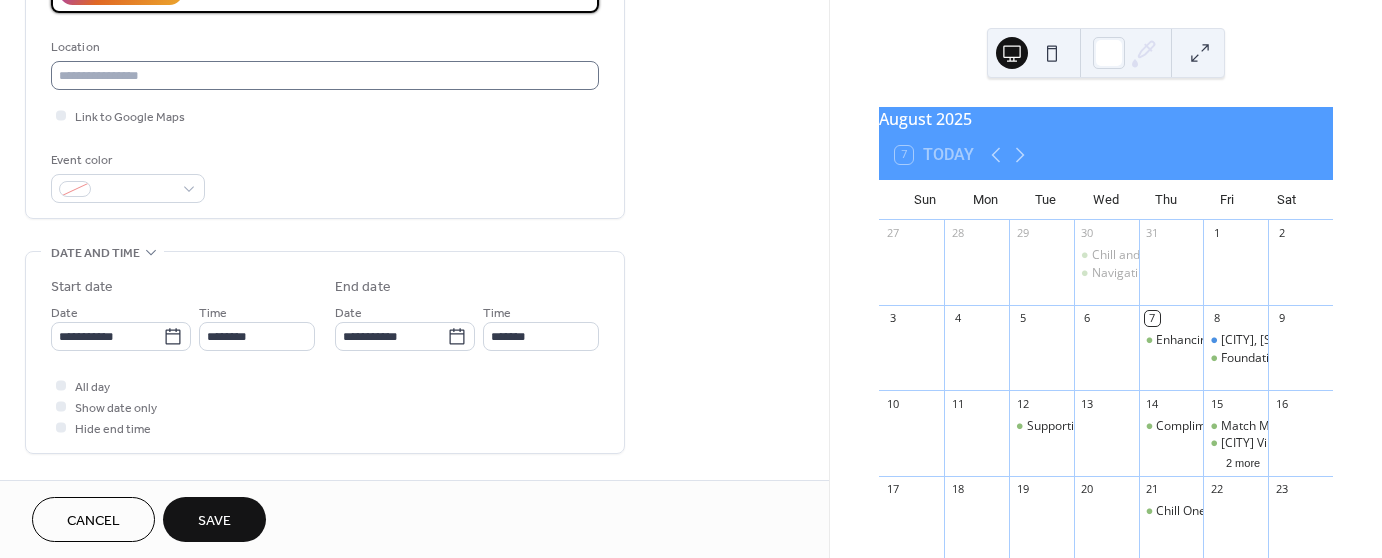 type on "**********" 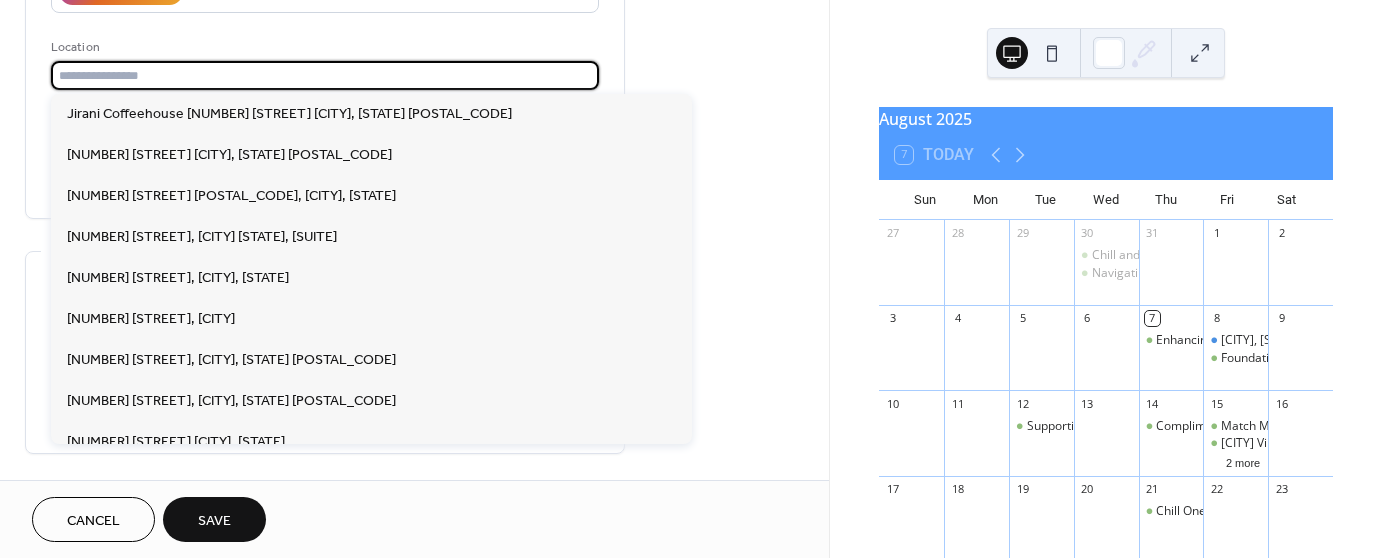 click at bounding box center (325, 75) 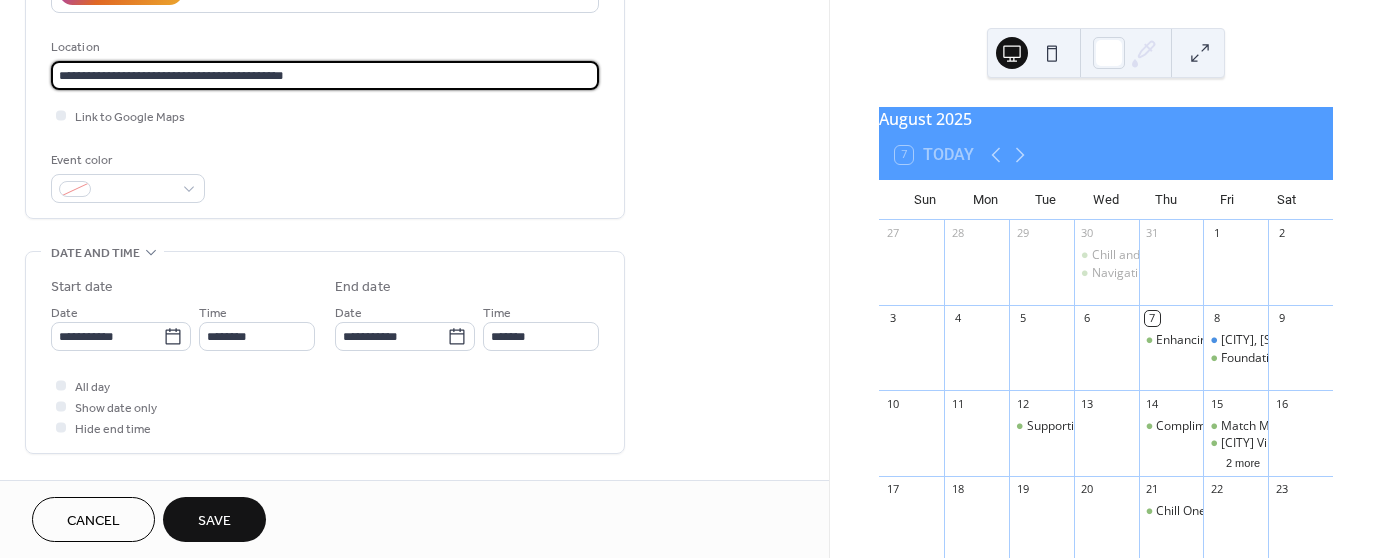 type on "**********" 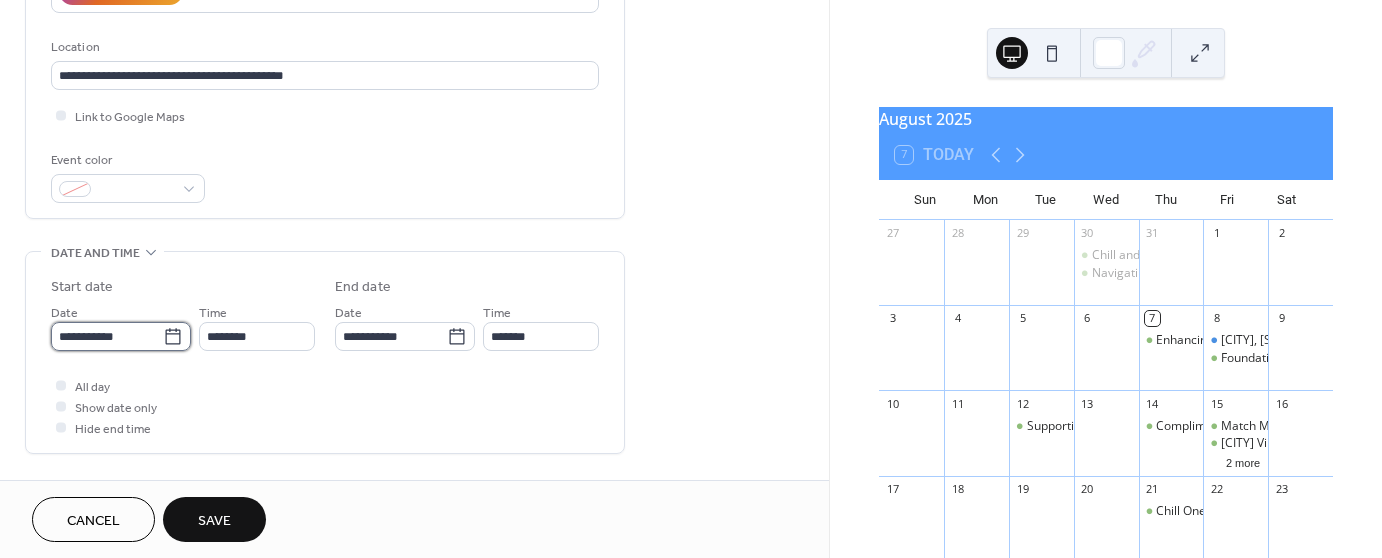 click on "**********" at bounding box center [107, 336] 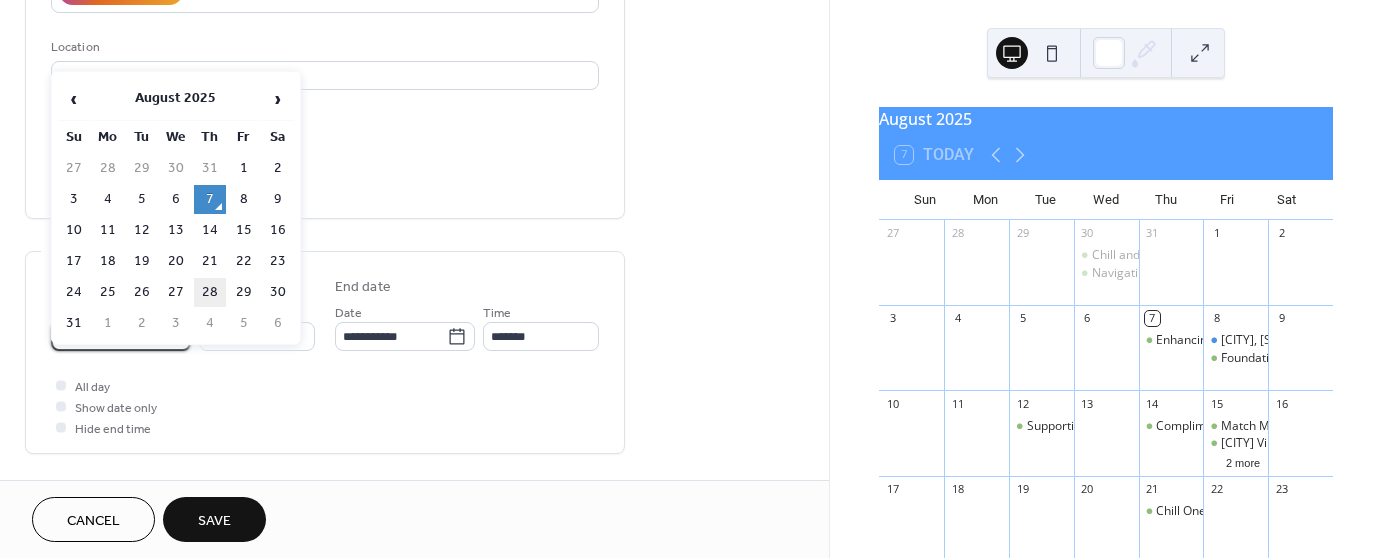 click on "28" at bounding box center [210, 292] 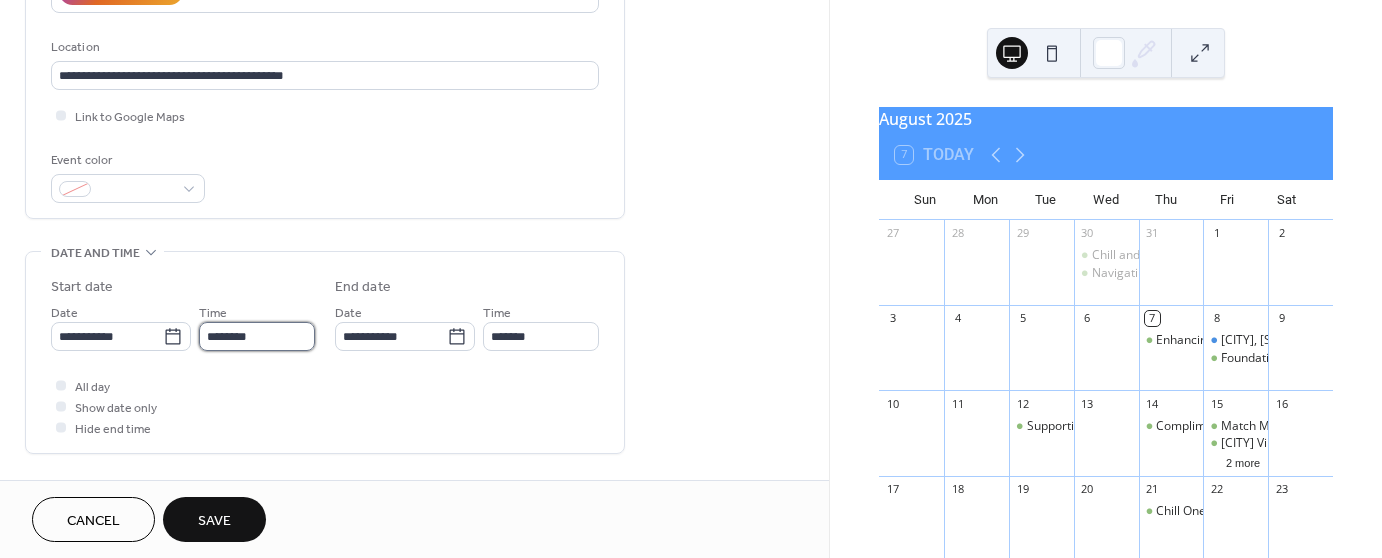 click on "********" at bounding box center [257, 336] 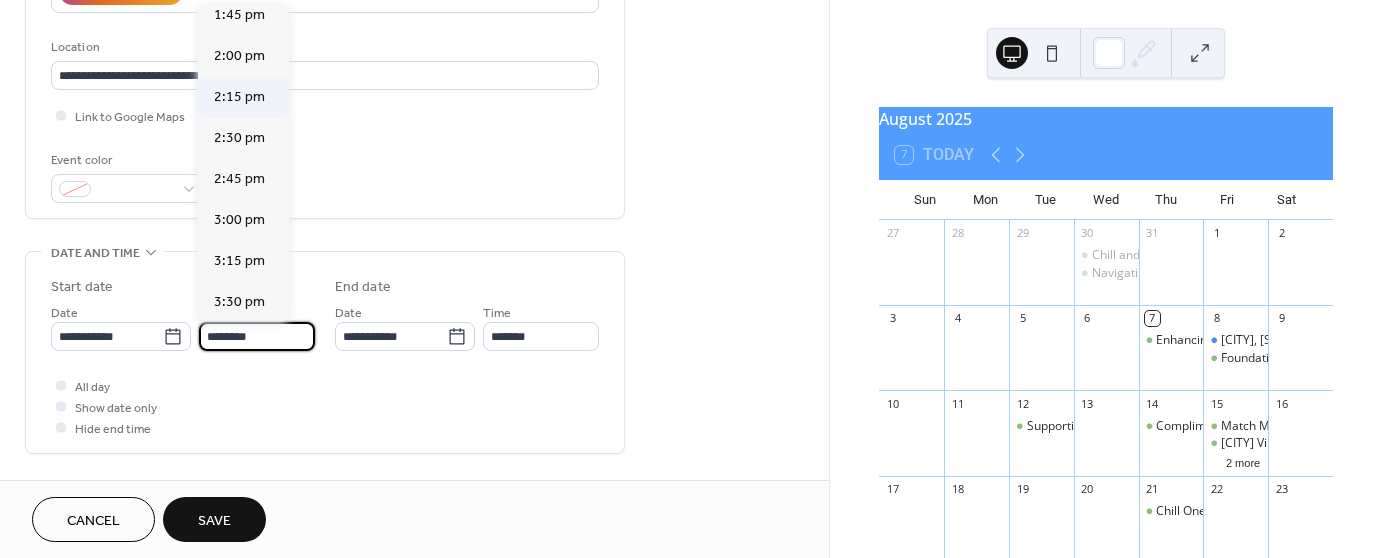 scroll, scrollTop: 2268, scrollLeft: 0, axis: vertical 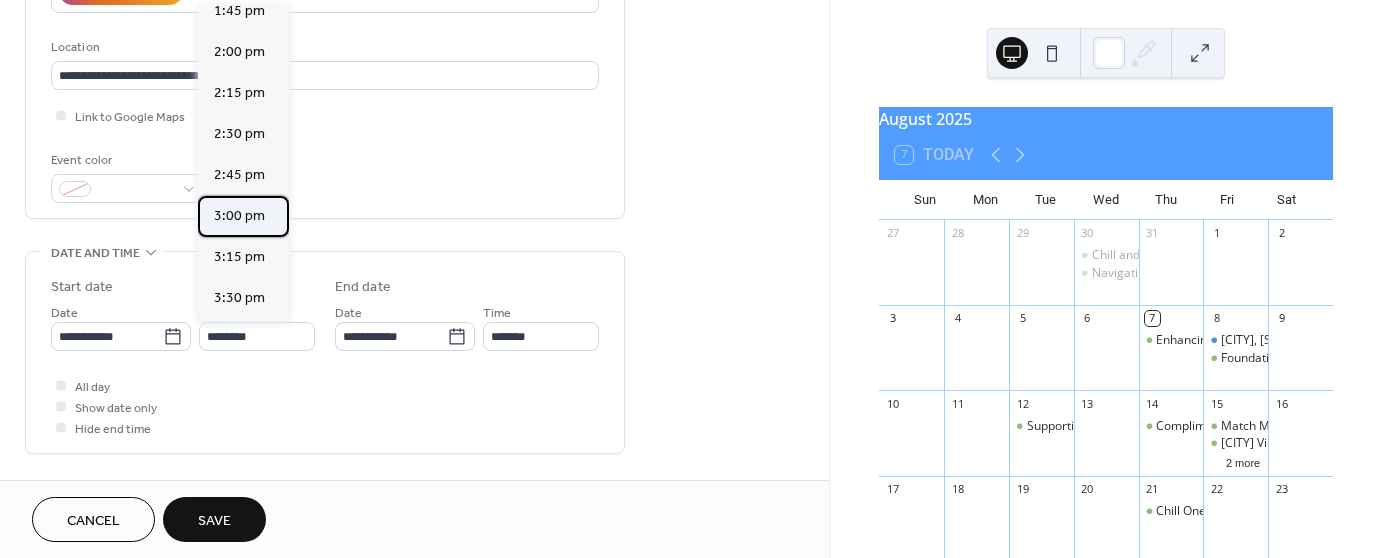 click on "3:00 pm" at bounding box center (239, 216) 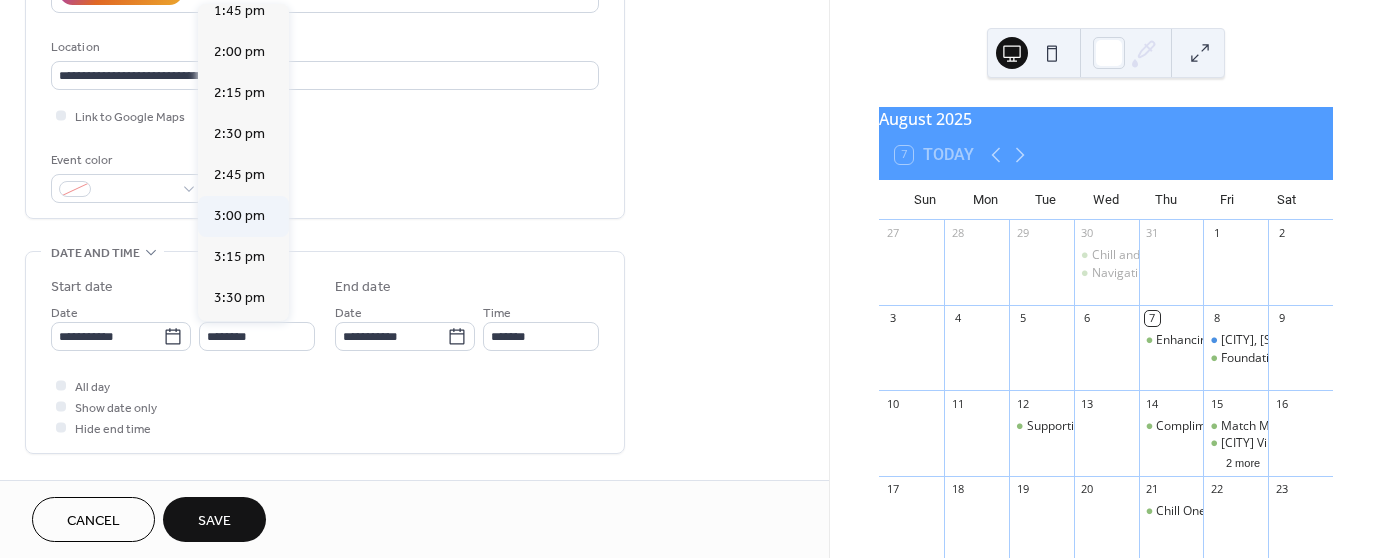 type on "*******" 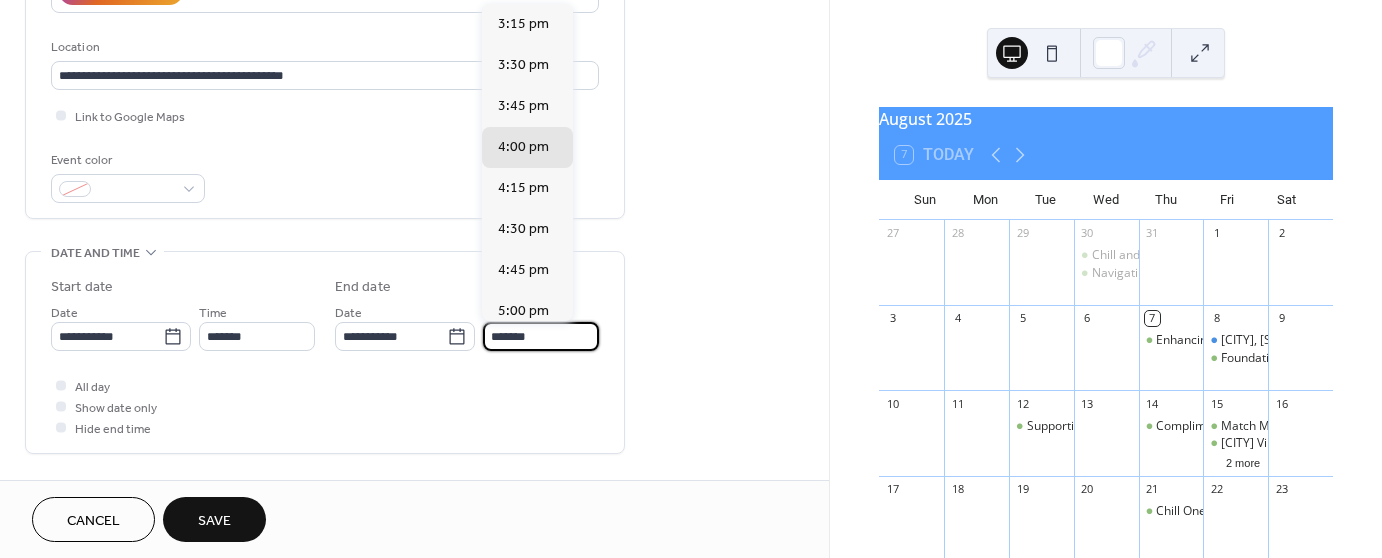 click on "*******" at bounding box center [541, 336] 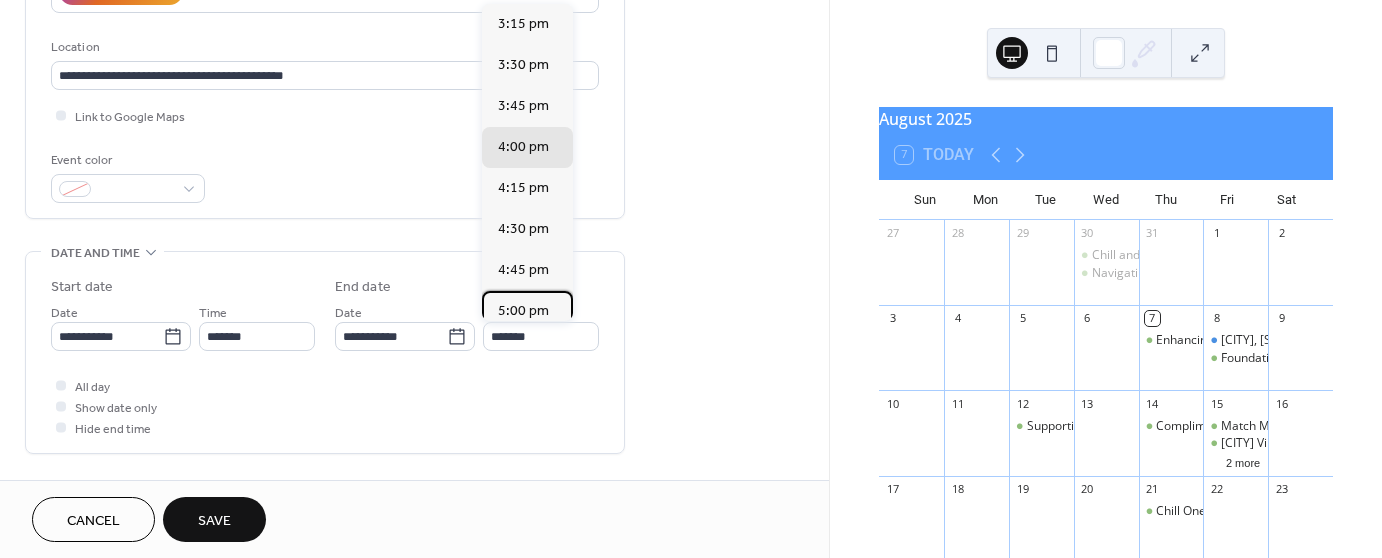 click on "5:00 pm" at bounding box center (527, 311) 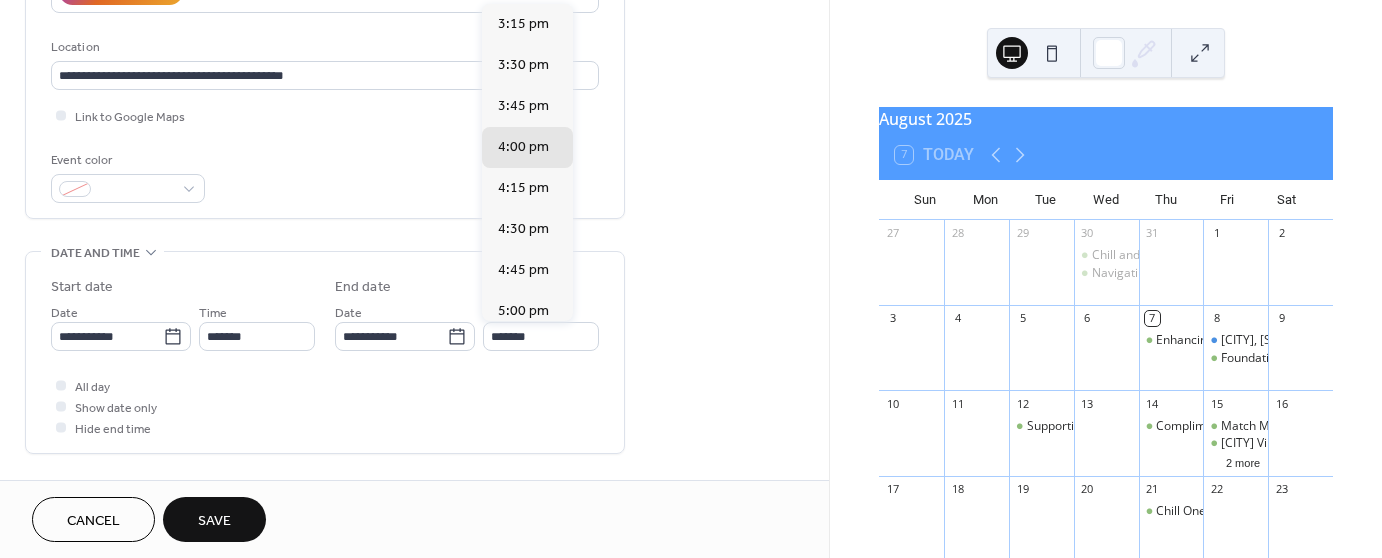 type on "*******" 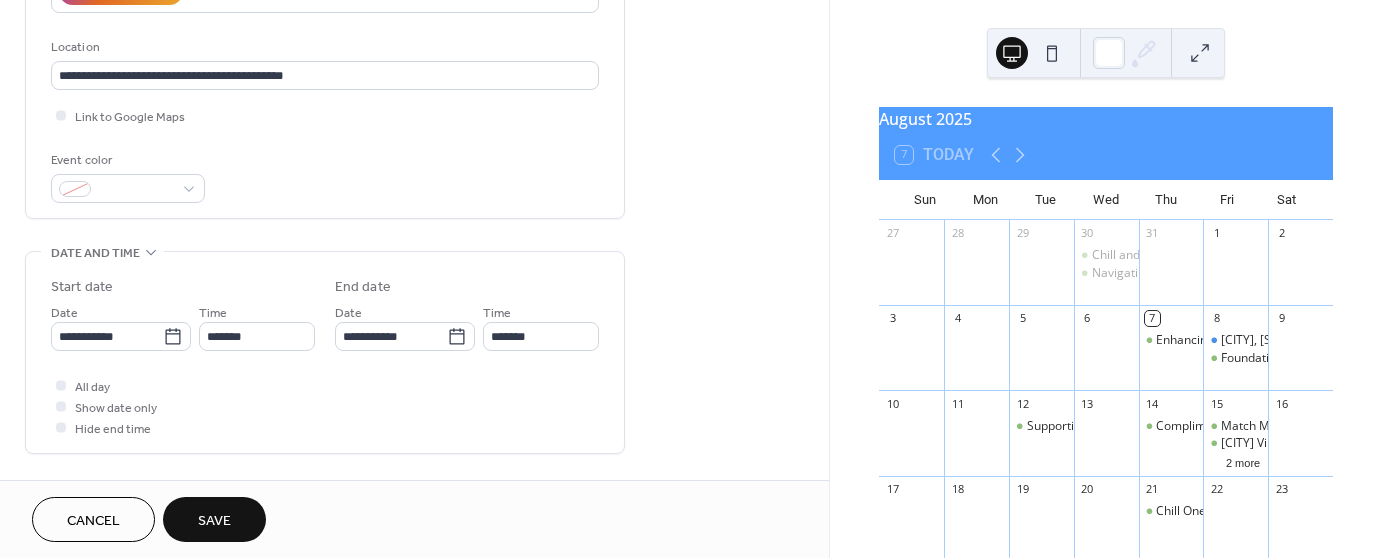 click on "All day Show date only Hide end time" at bounding box center (325, 406) 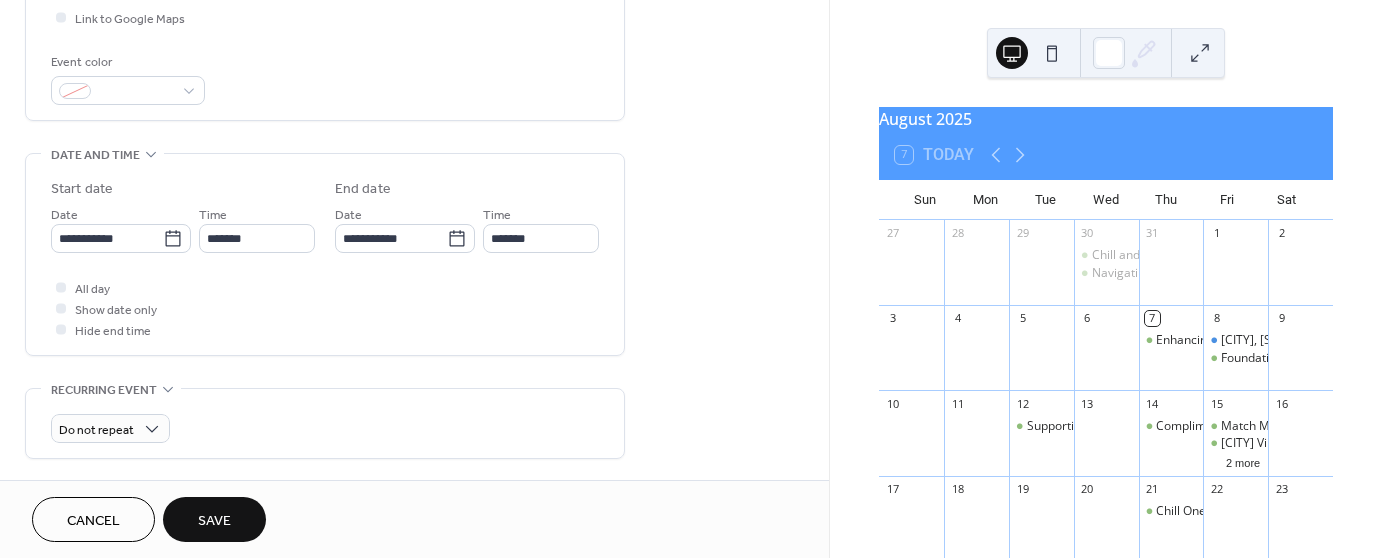 scroll, scrollTop: 500, scrollLeft: 0, axis: vertical 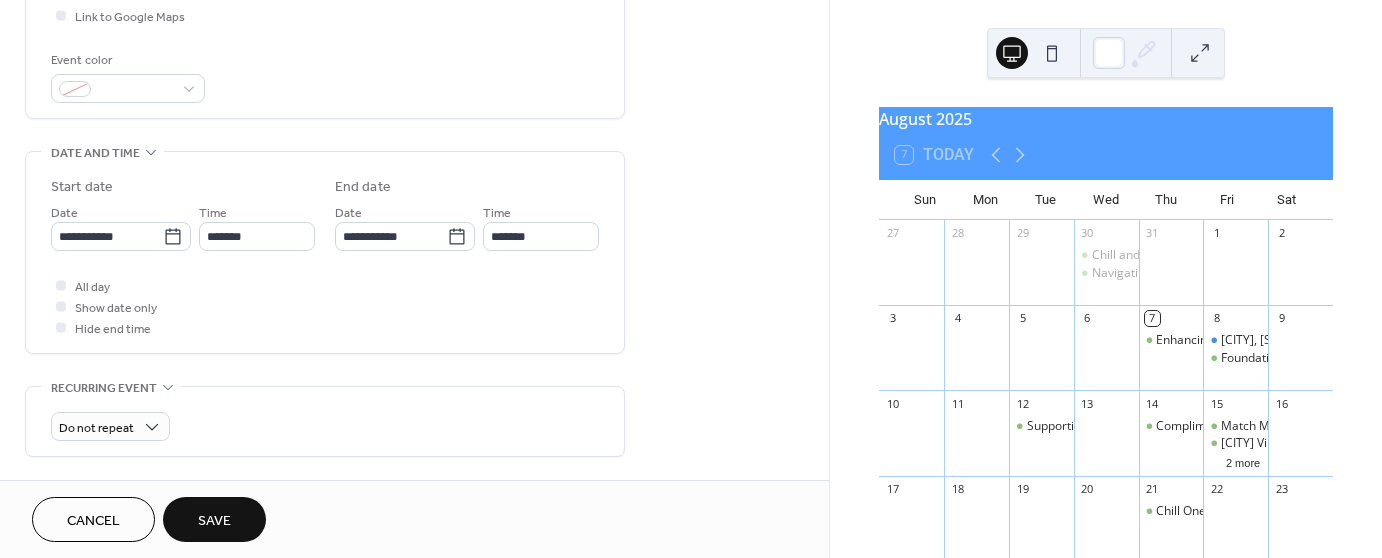 click on "Recurring event Do not repeat •••" at bounding box center [325, 421] 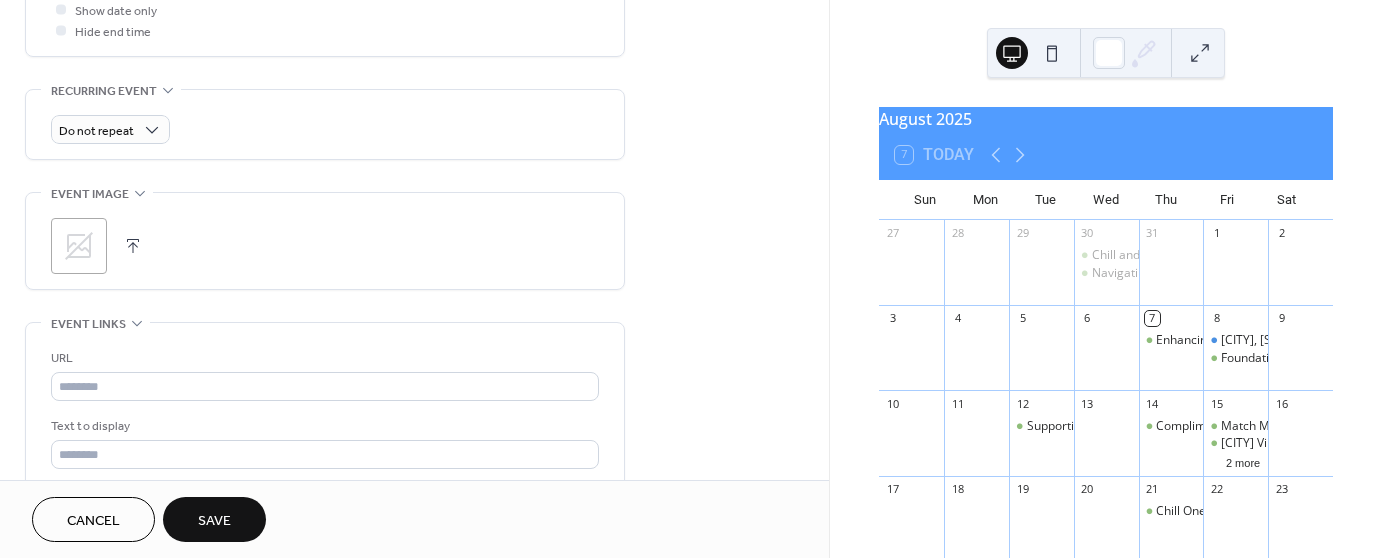 scroll, scrollTop: 800, scrollLeft: 0, axis: vertical 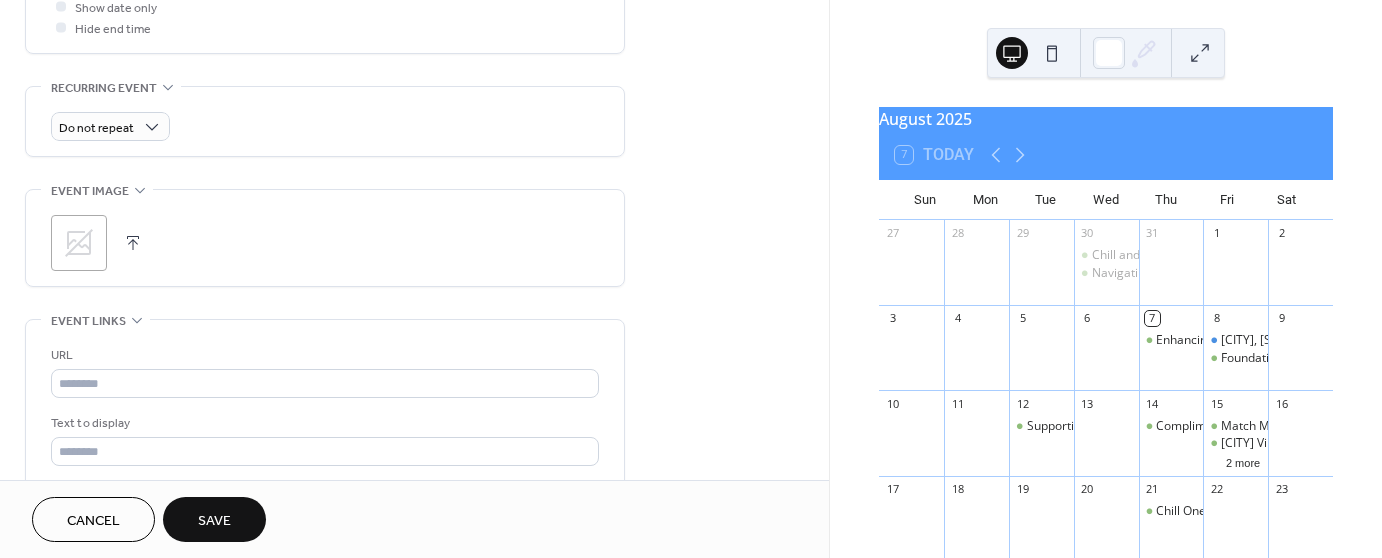 click 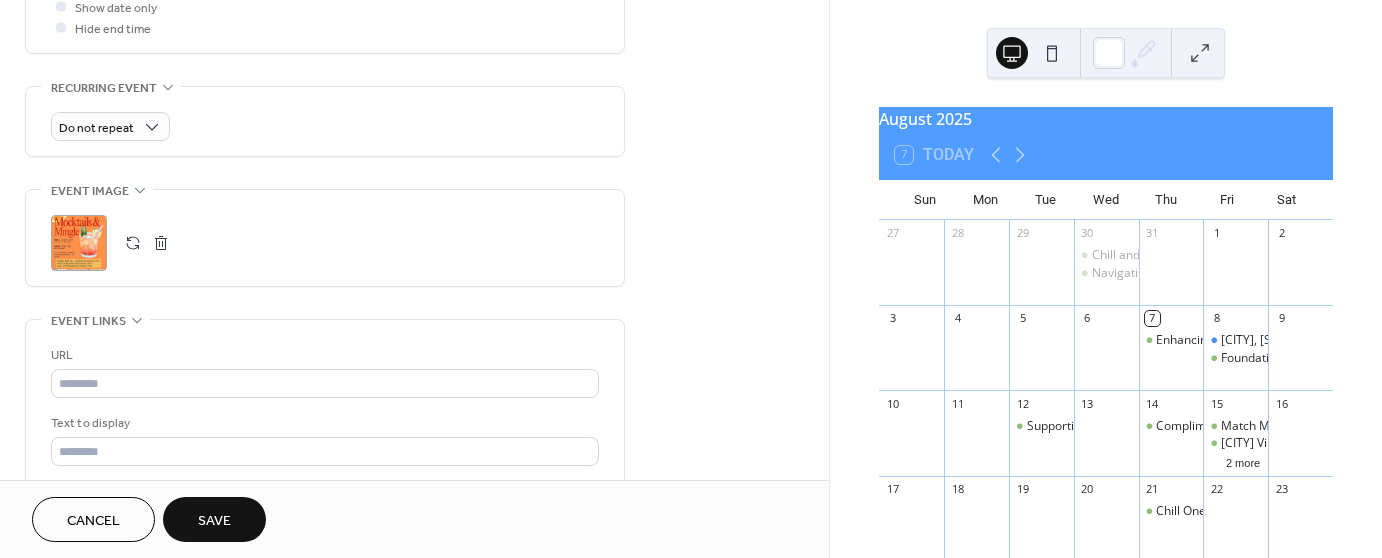 click on "Save" at bounding box center [214, 521] 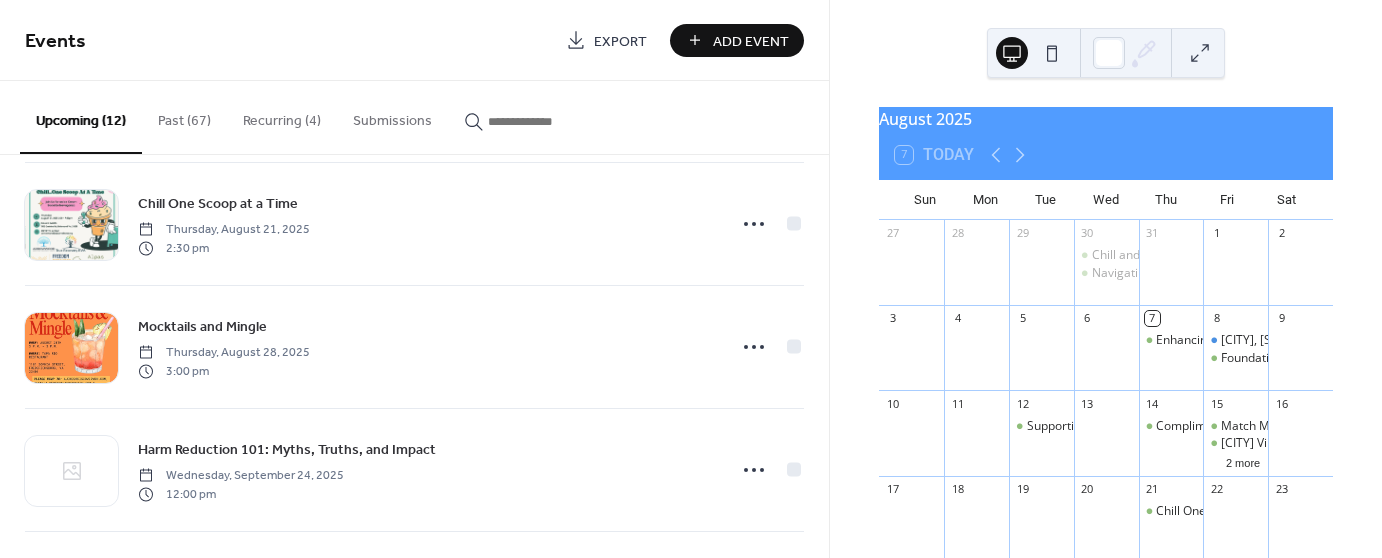 scroll, scrollTop: 800, scrollLeft: 0, axis: vertical 